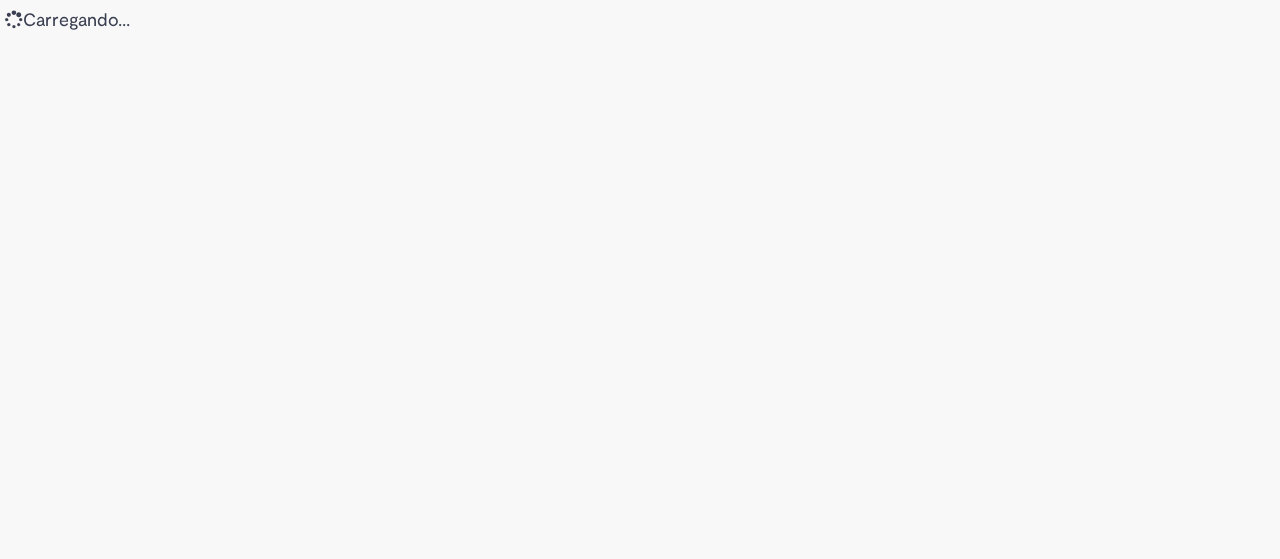 scroll, scrollTop: 0, scrollLeft: 0, axis: both 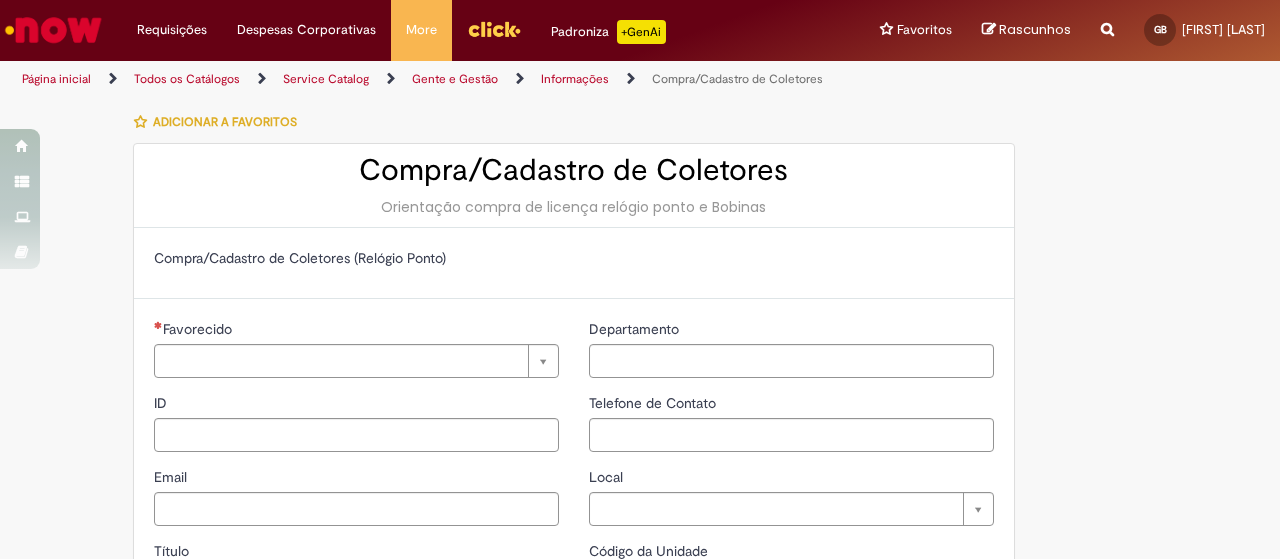 type on "********" 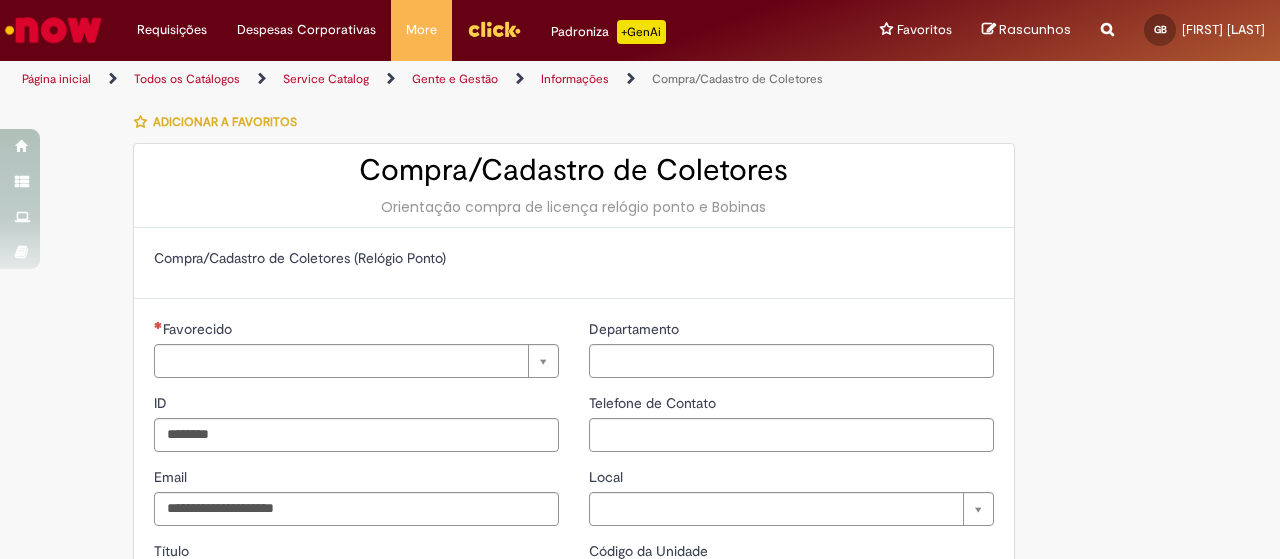 type on "**********" 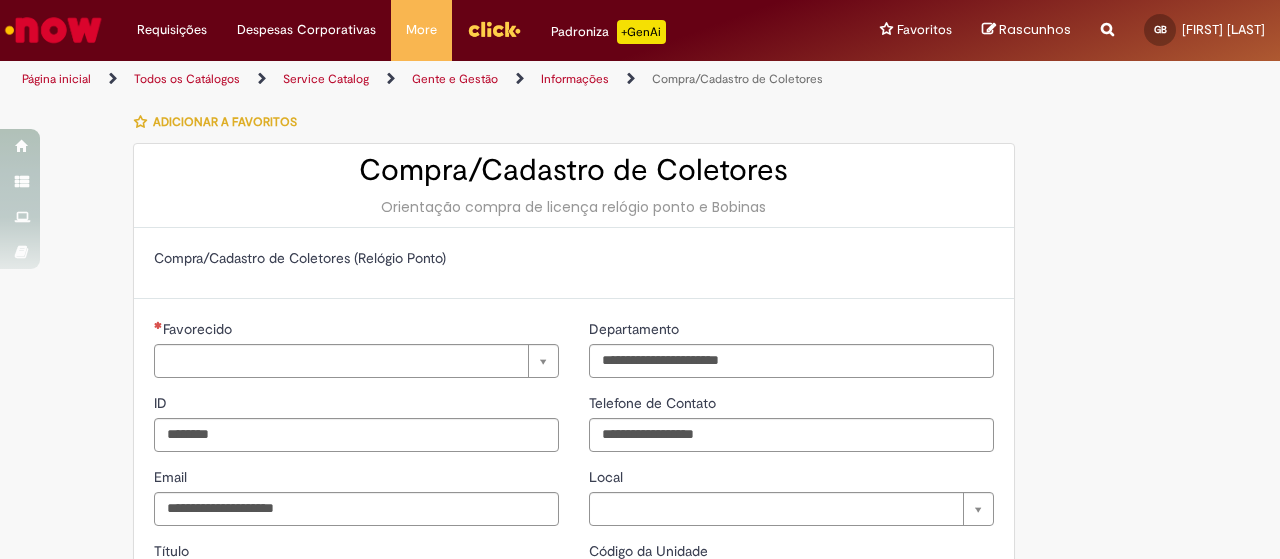 type on "**********" 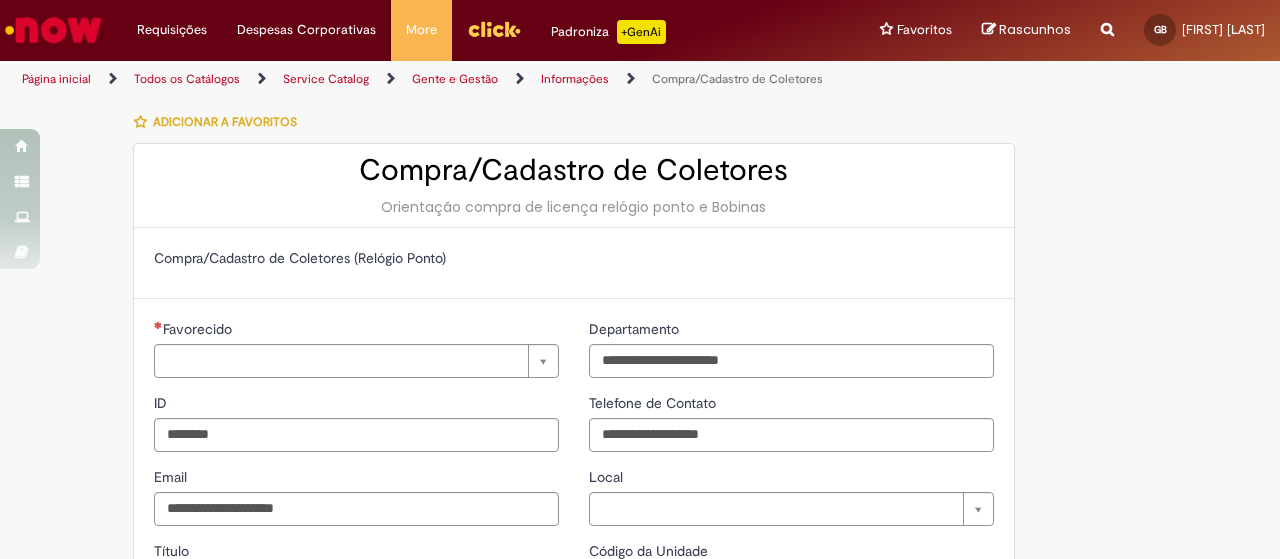 type on "**********" 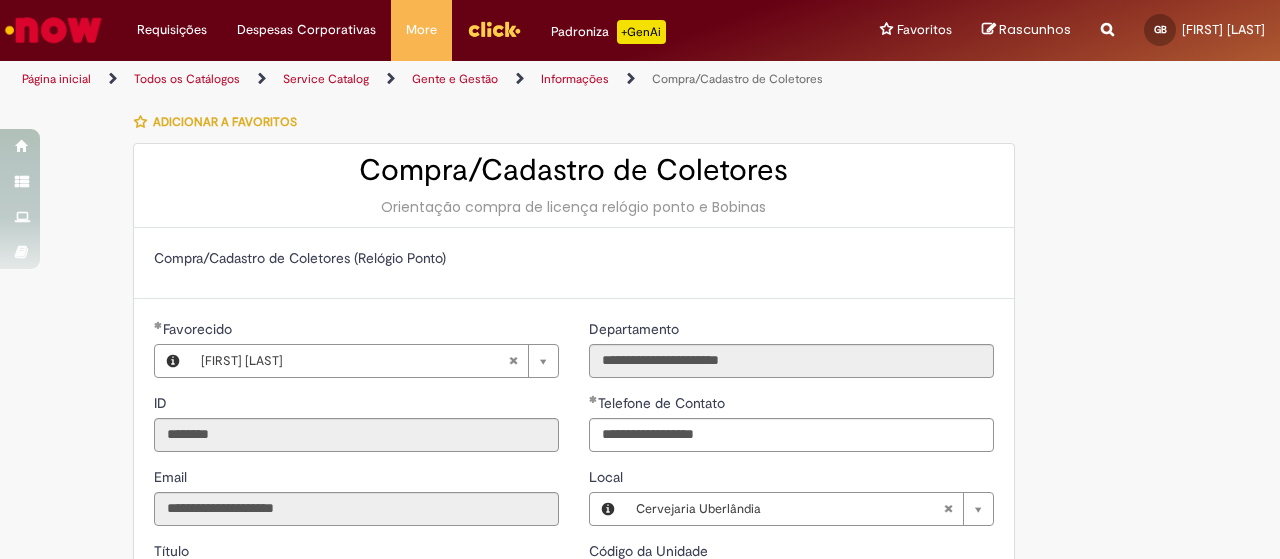 type on "**********" 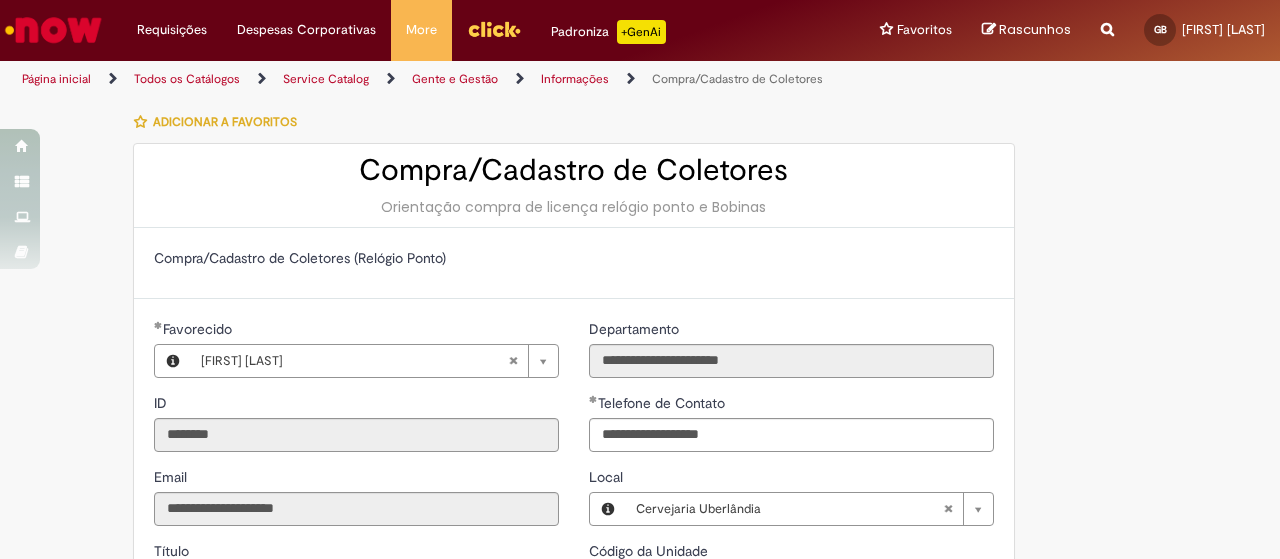 scroll, scrollTop: 366, scrollLeft: 0, axis: vertical 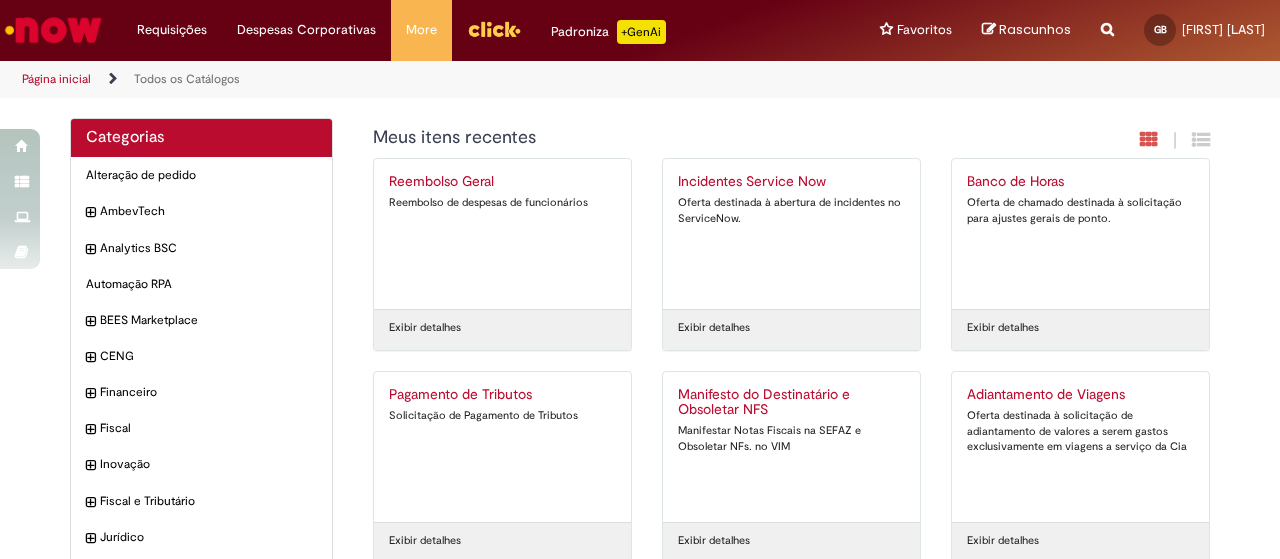 click at bounding box center [53, 30] 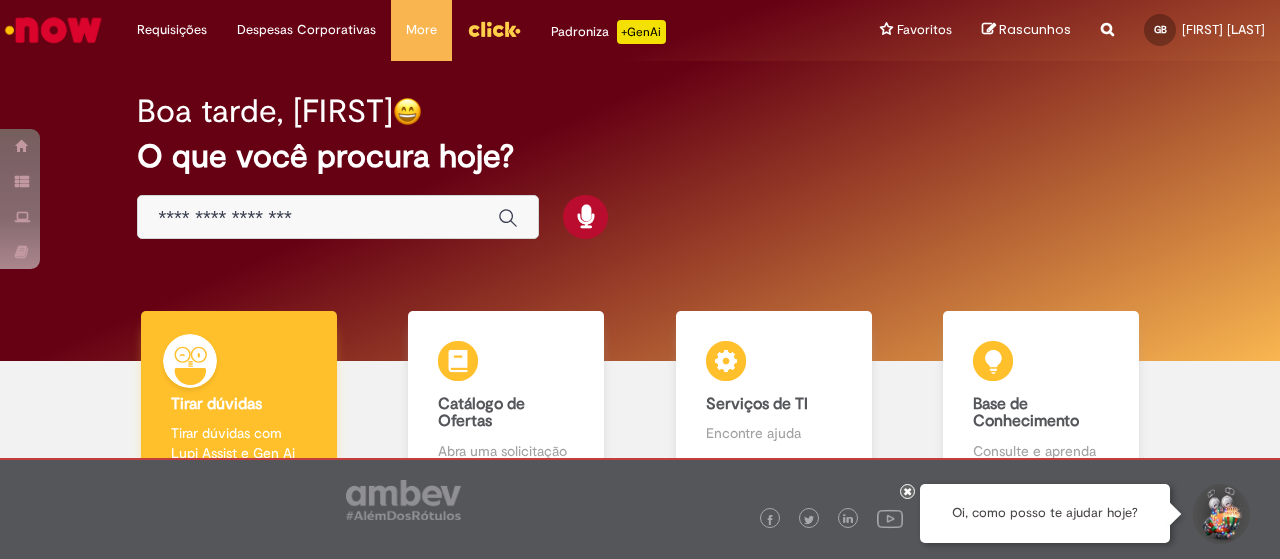 scroll, scrollTop: 0, scrollLeft: 0, axis: both 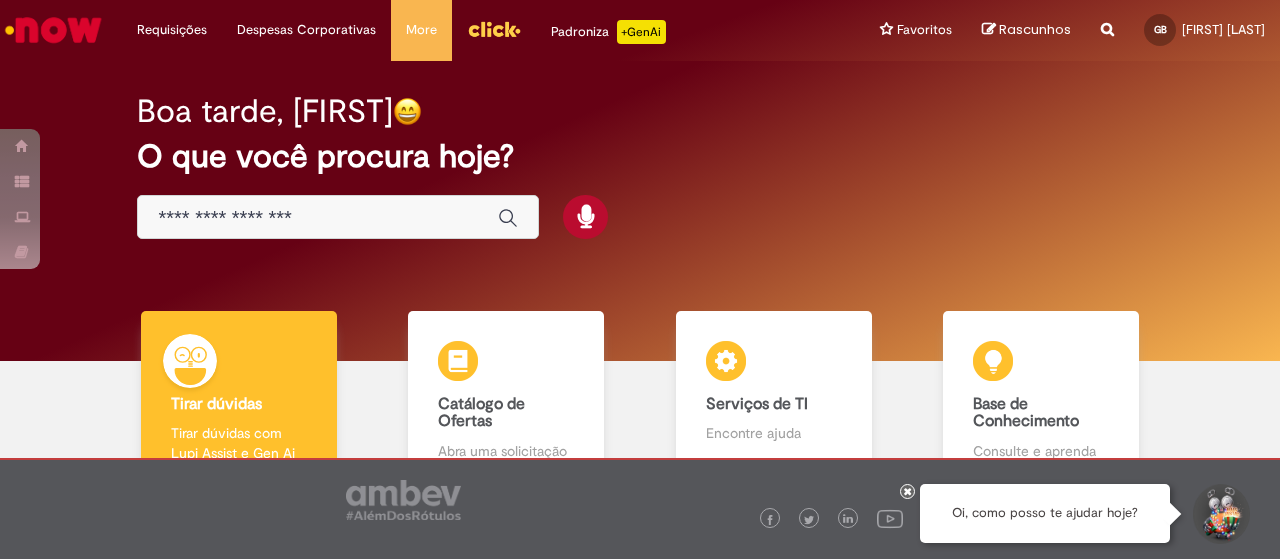 click at bounding box center (318, 218) 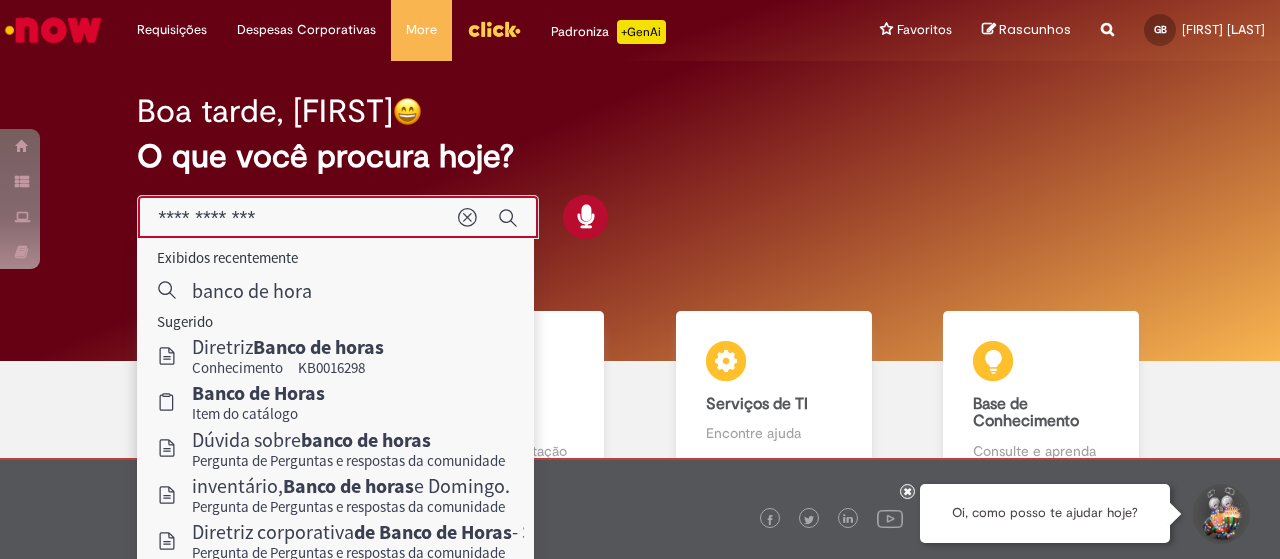 type on "**********" 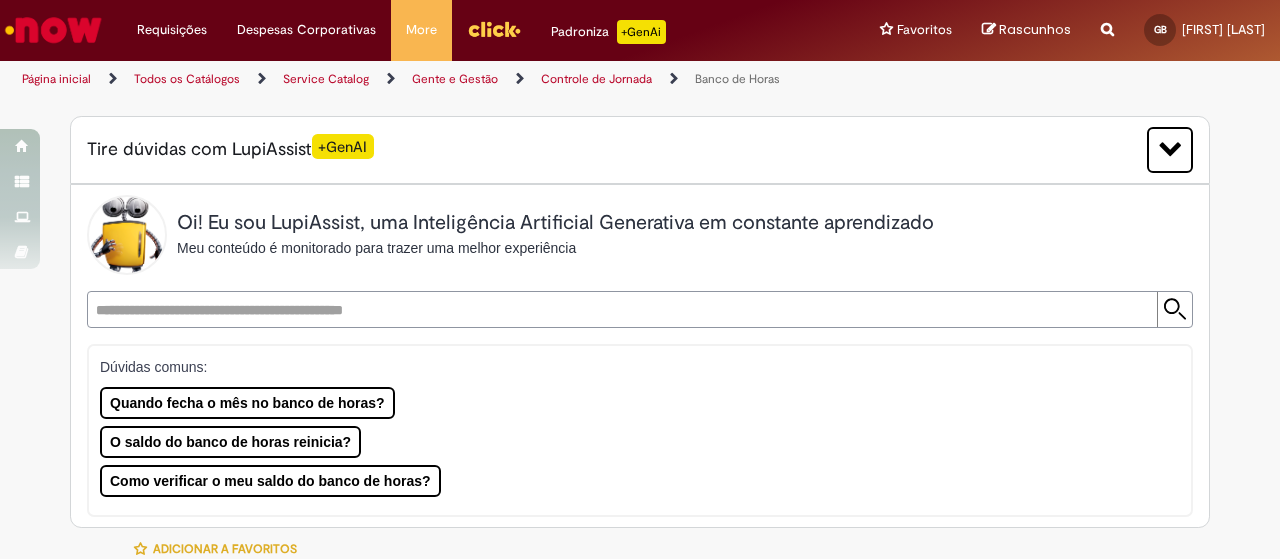 type on "********" 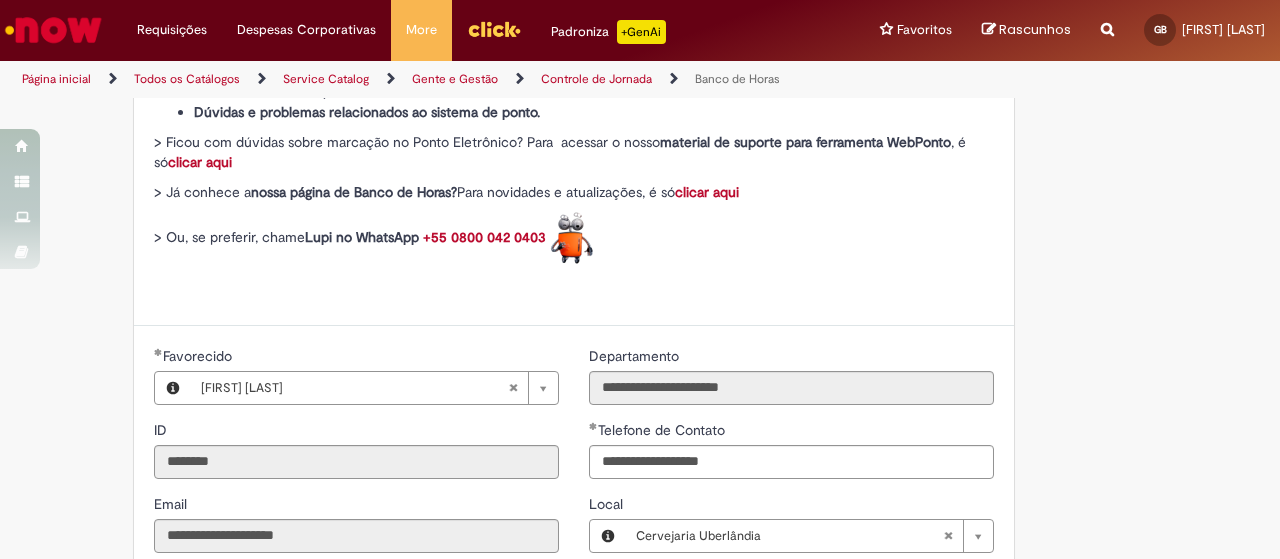 scroll, scrollTop: 1100, scrollLeft: 0, axis: vertical 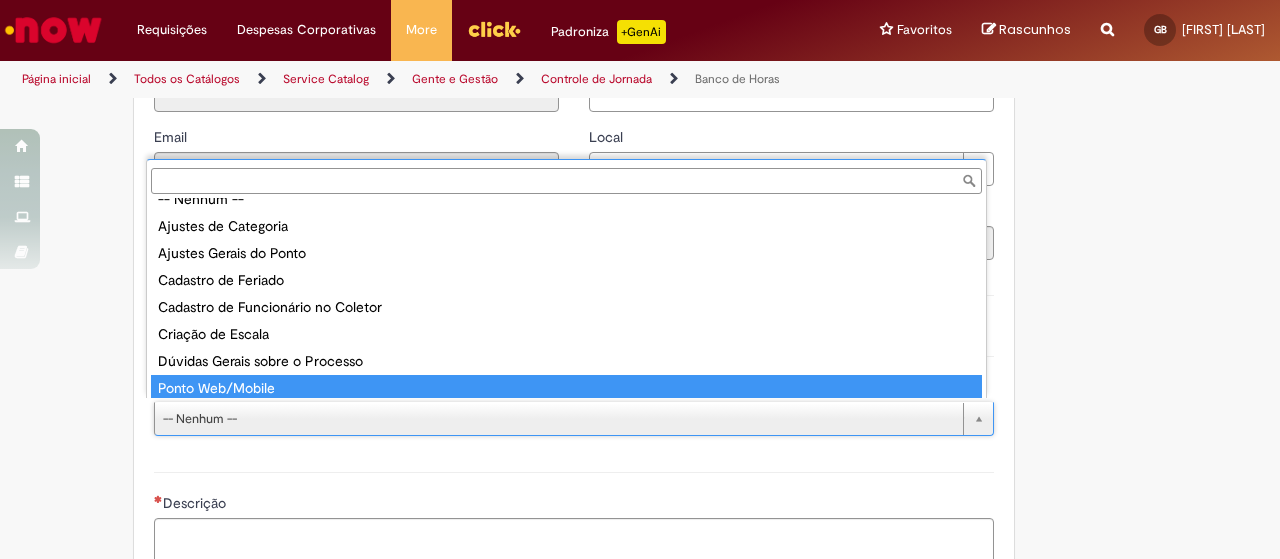 type on "**********" 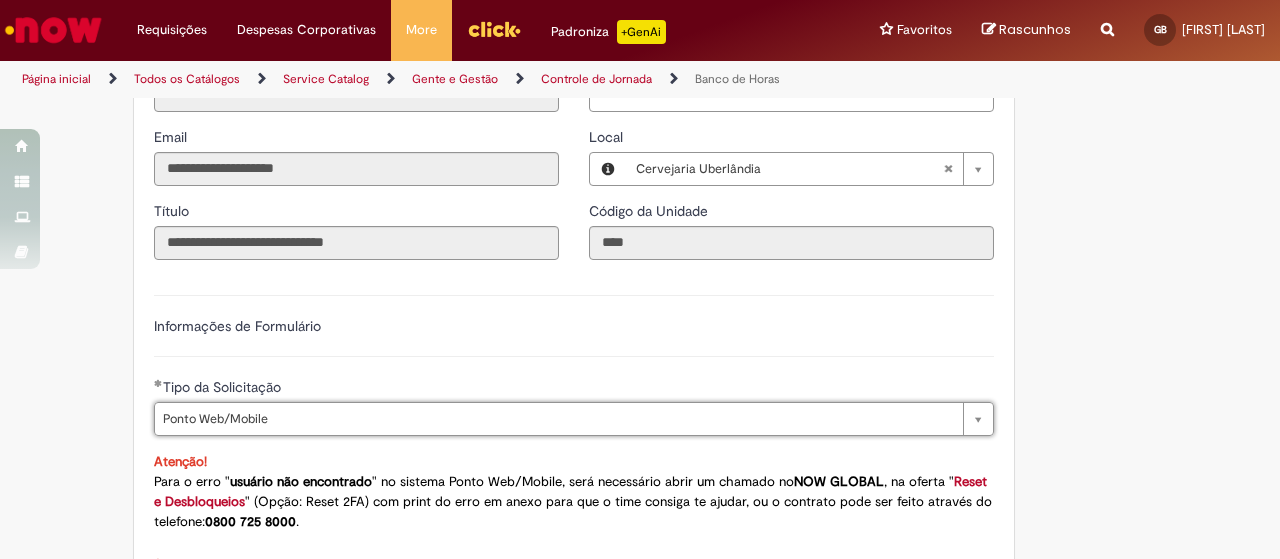 drag, startPoint x: 266, startPoint y: 433, endPoint x: 269, endPoint y: 420, distance: 13.341664 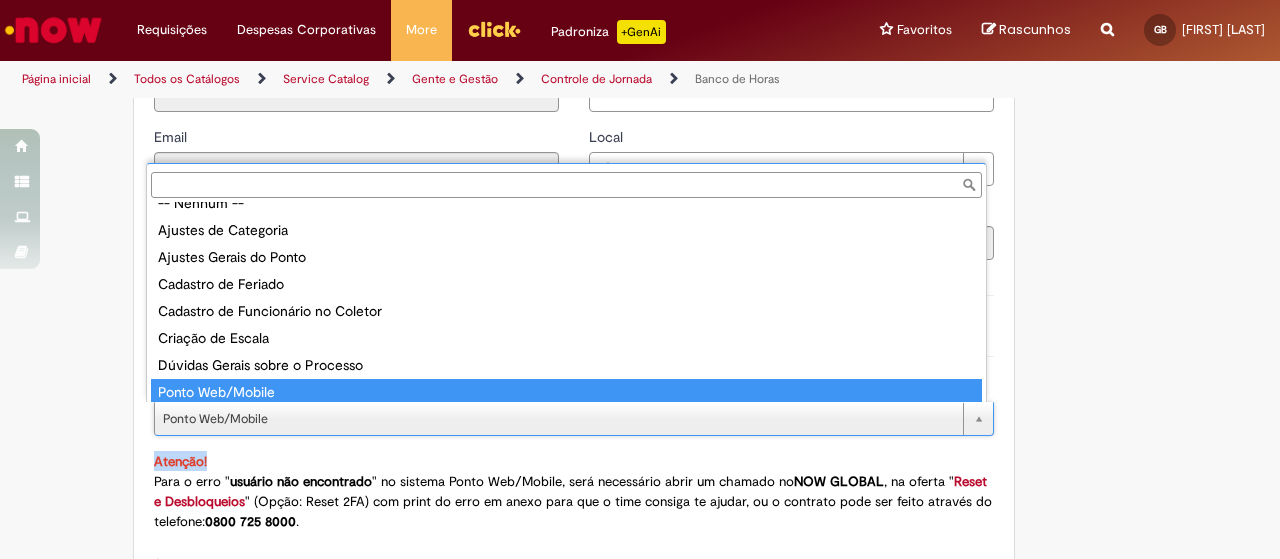 scroll, scrollTop: 16, scrollLeft: 0, axis: vertical 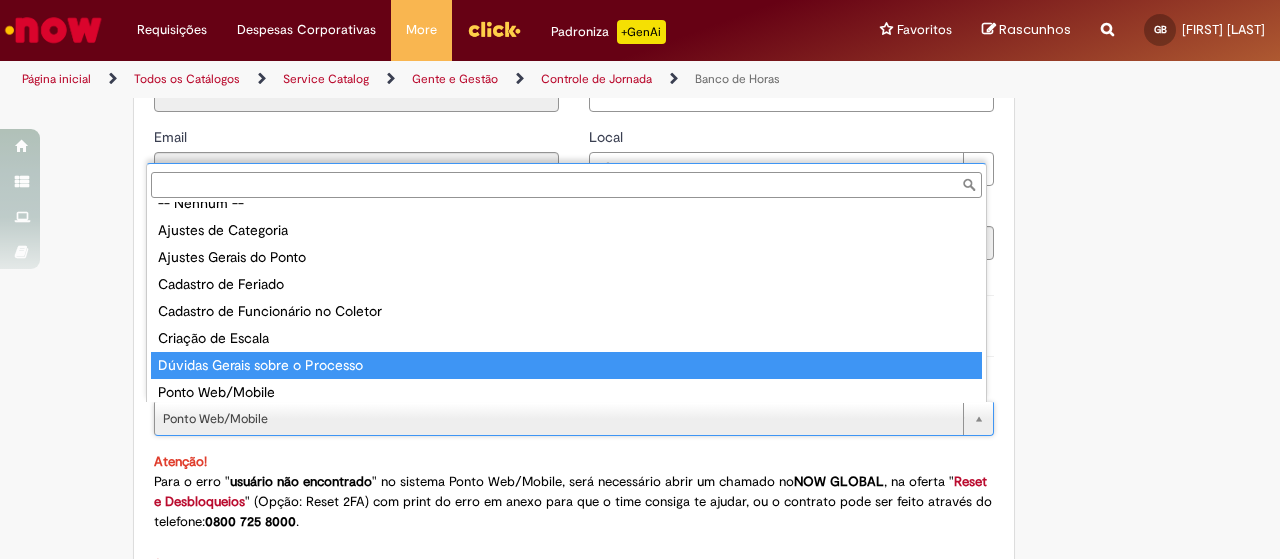 type on "**********" 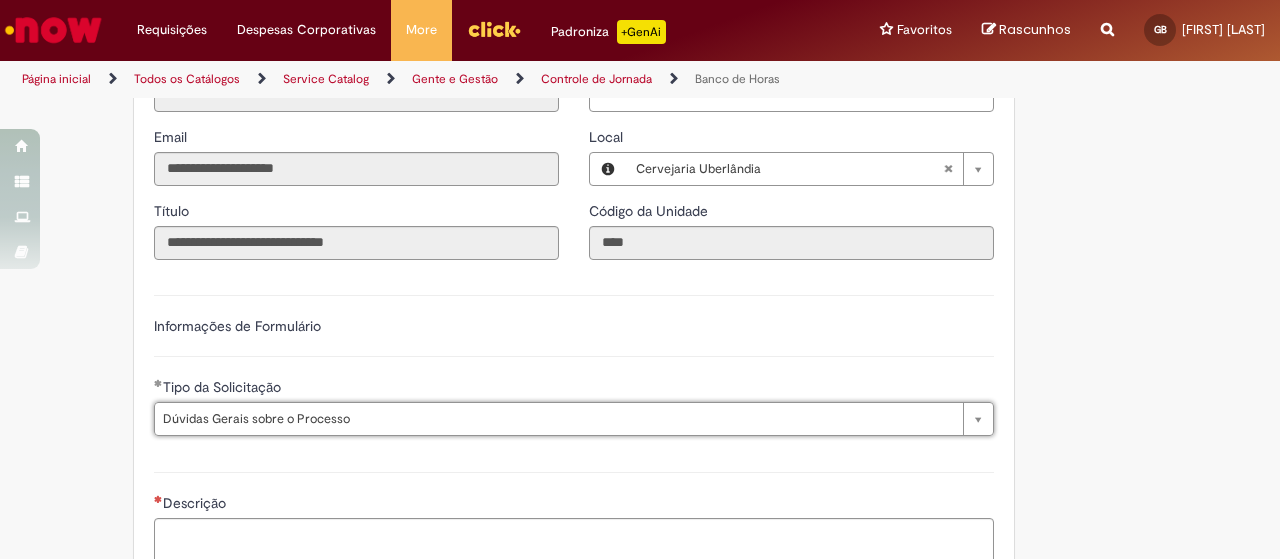 scroll, scrollTop: 0, scrollLeft: 115, axis: horizontal 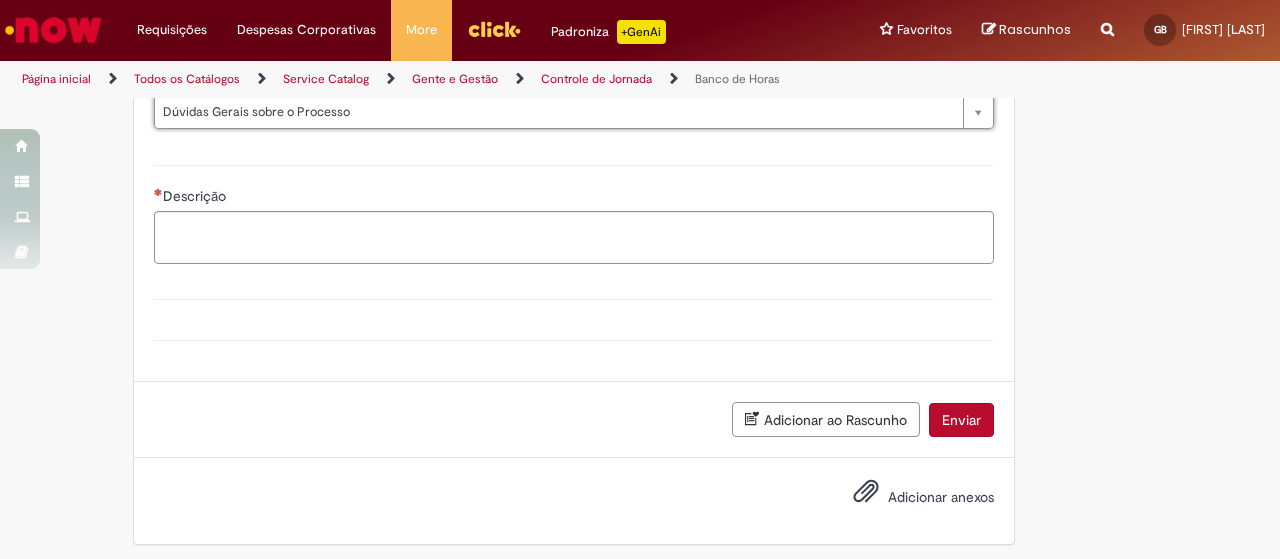 drag, startPoint x: 231, startPoint y: 266, endPoint x: 238, endPoint y: 234, distance: 32.75668 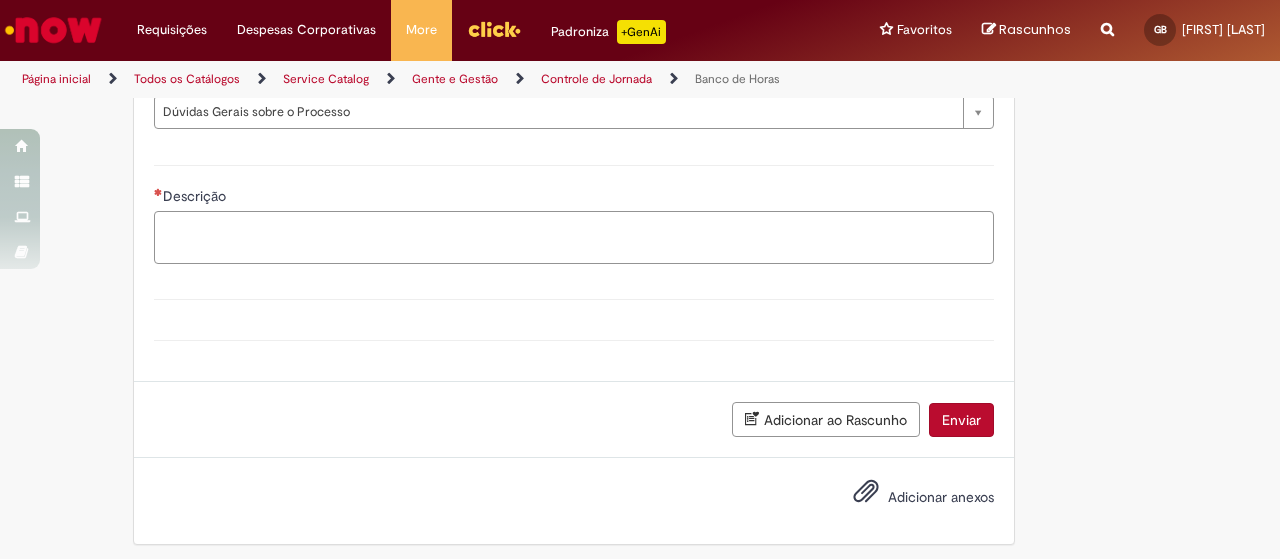 click on "Descrição" at bounding box center [574, 237] 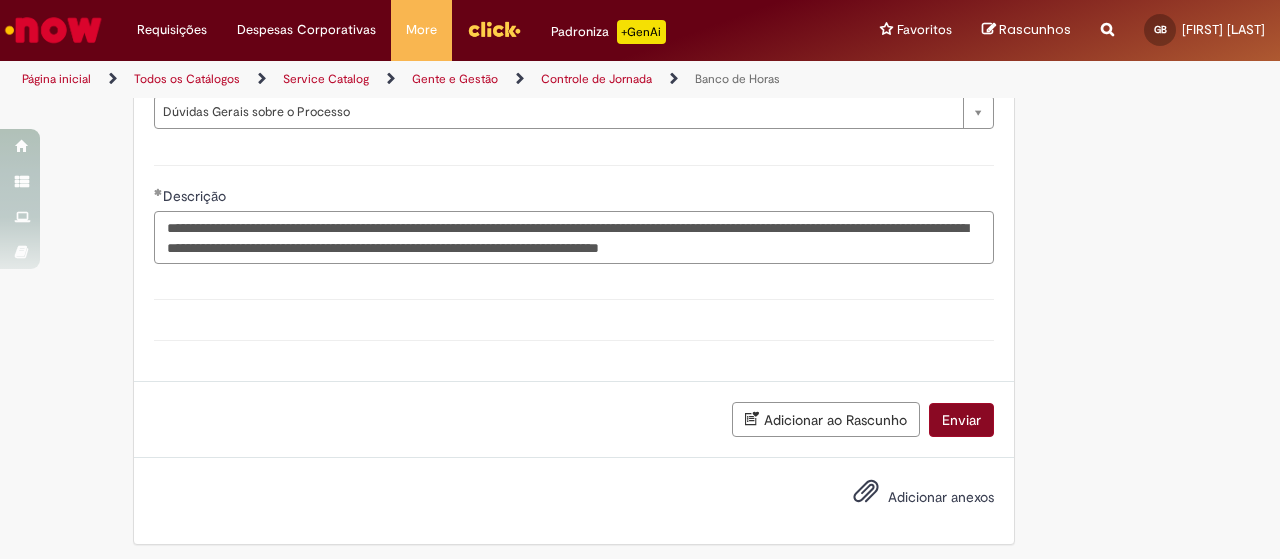 type on "**********" 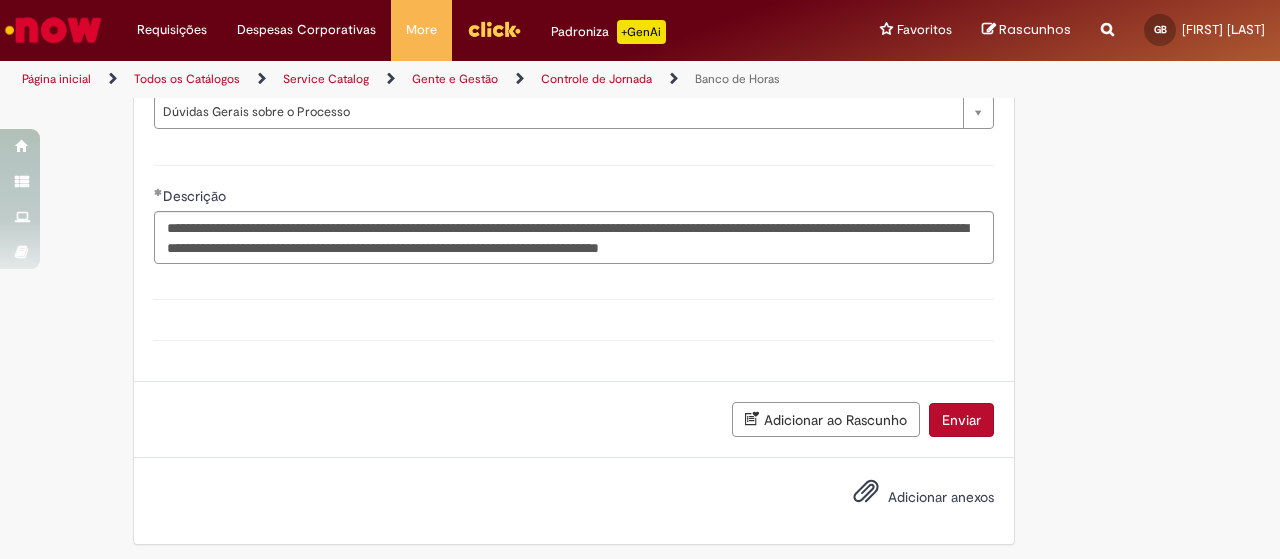 click on "Enviar" at bounding box center (961, 420) 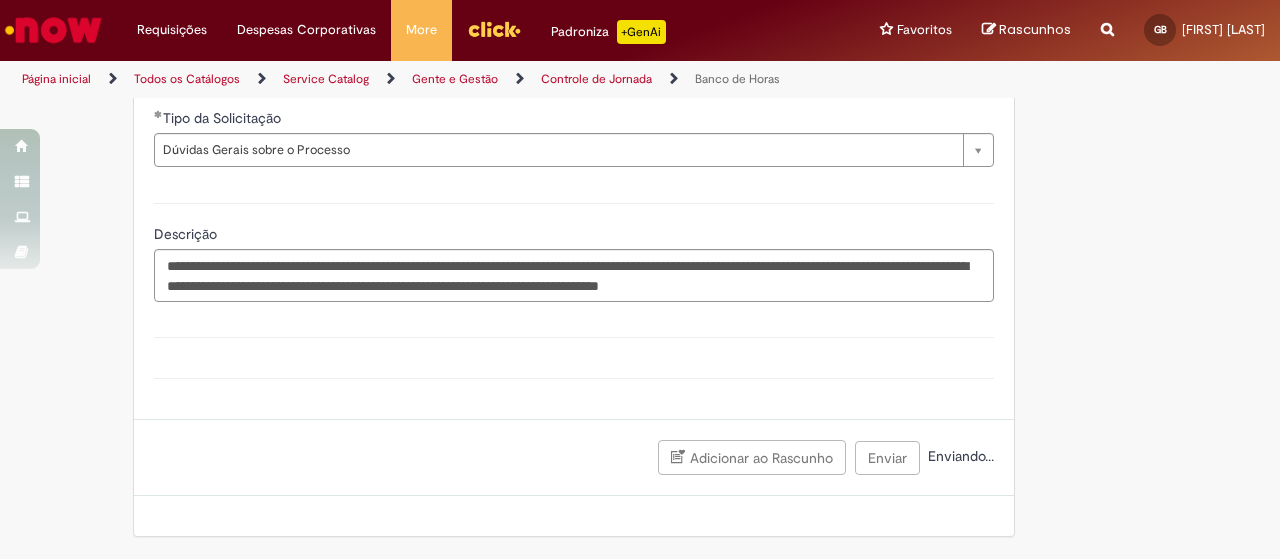 scroll, scrollTop: 1362, scrollLeft: 0, axis: vertical 